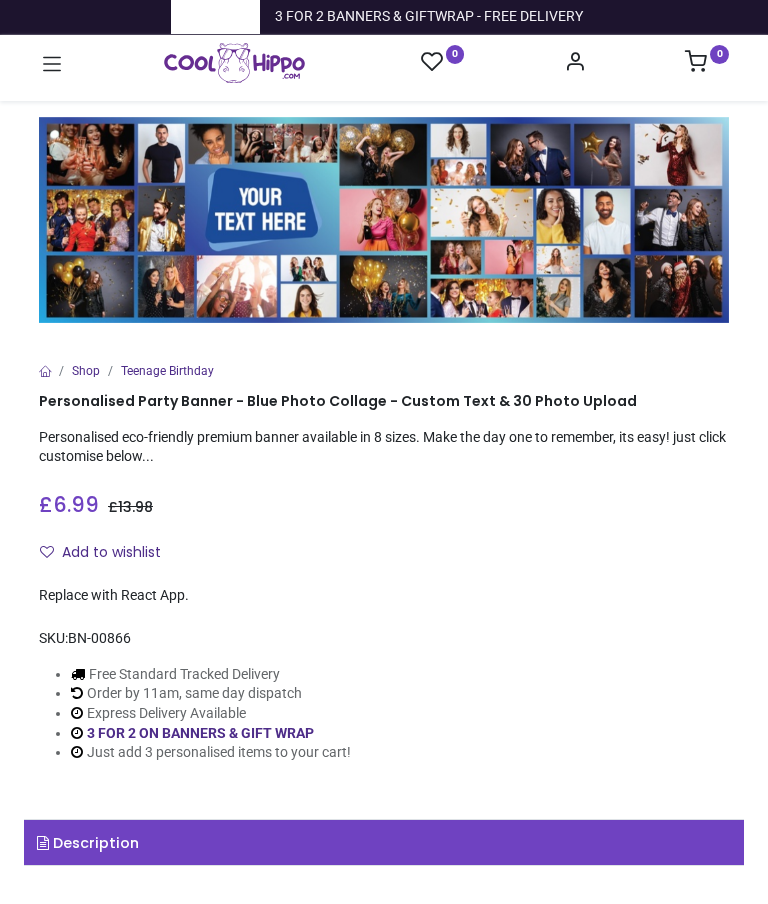 scroll, scrollTop: 0, scrollLeft: 0, axis: both 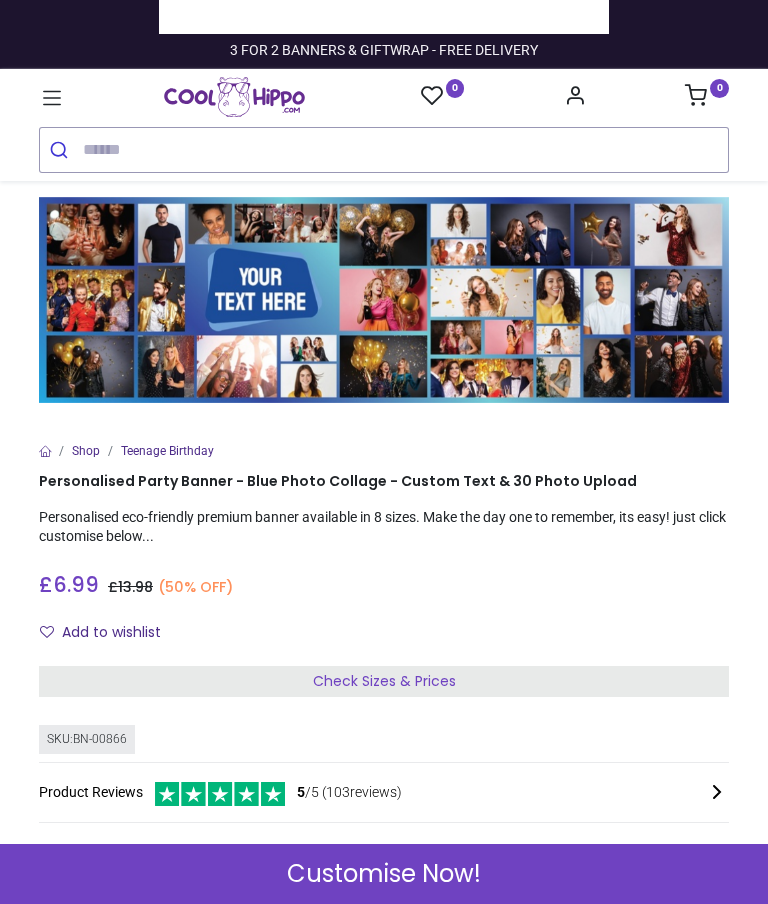 click at bounding box center (384, 300) 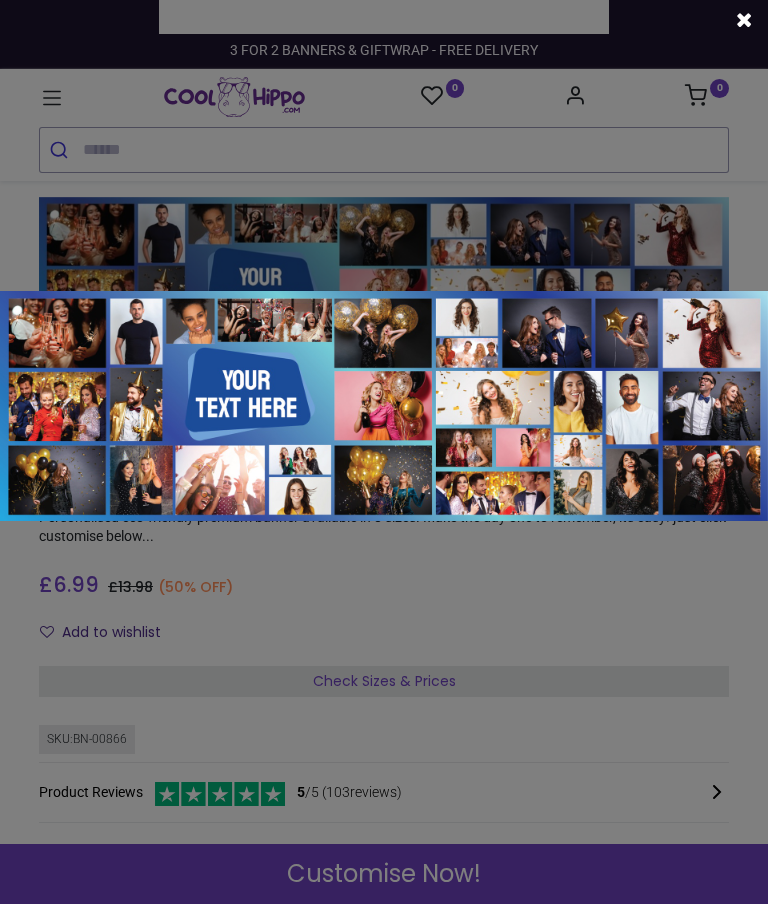 click at bounding box center (384, 452) 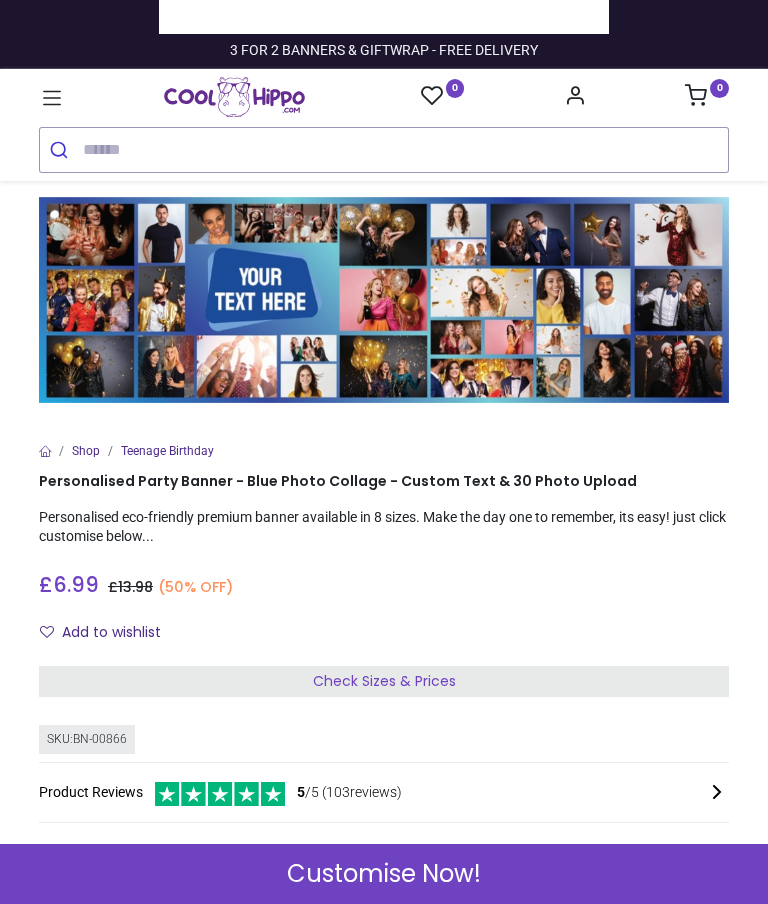 scroll, scrollTop: 0, scrollLeft: 0, axis: both 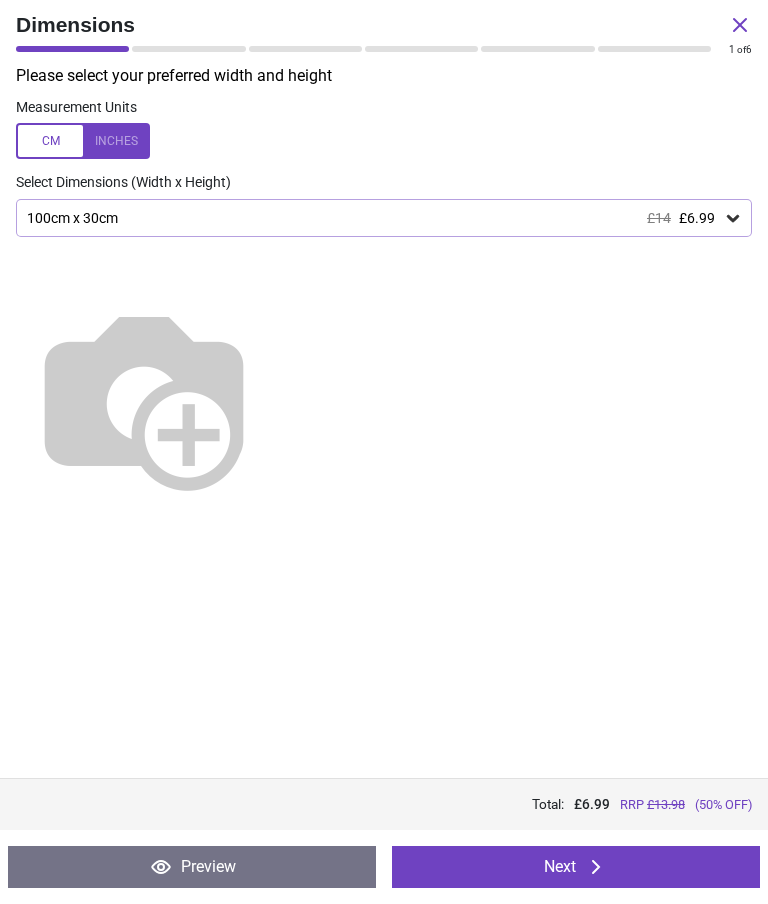 click on "100cm  x  30cm       £14 £6.99" at bounding box center [374, 218] 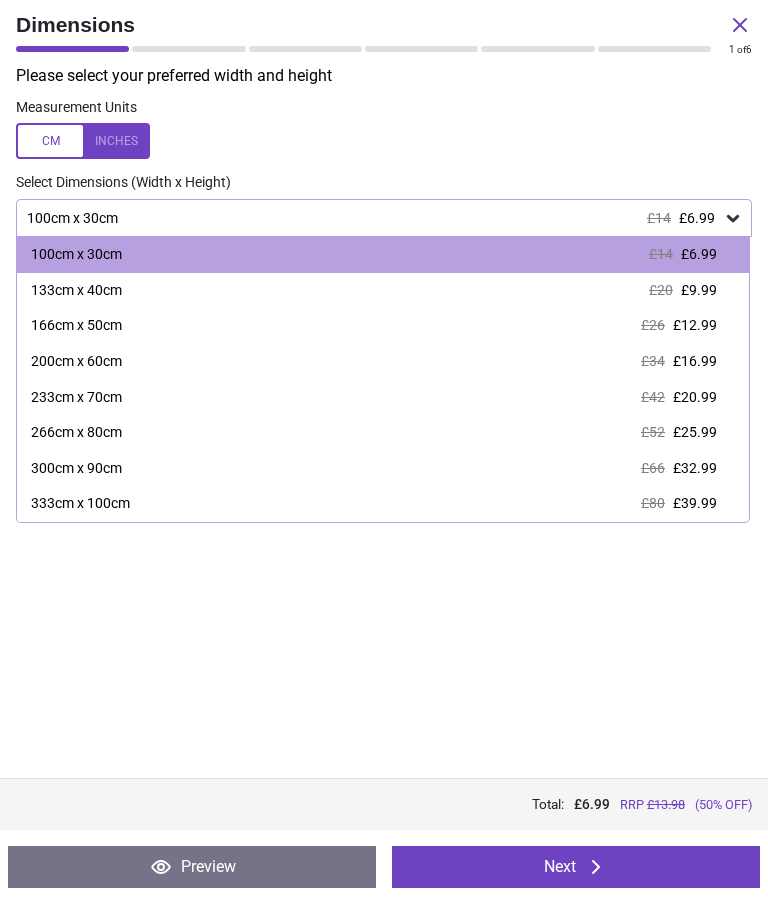 click on "Please select your preferred width and height Measurement Units Select Dimensions (Width x Height) 100cm  x  30cm       £14 £6.99 100cm  x  30cm       £14 £6.99 133cm  x  40cm       £20 £9.99 166cm  x  50cm       £26 £12.99 200cm  x  60cm       £34 £16.99 233cm  x  70cm       £42 £20.99 266cm  x  80cm       £52 £25.99 300cm  x  90cm       £66 £32.99 333cm  x  100cm       £80 £39.99" at bounding box center (384, 421) 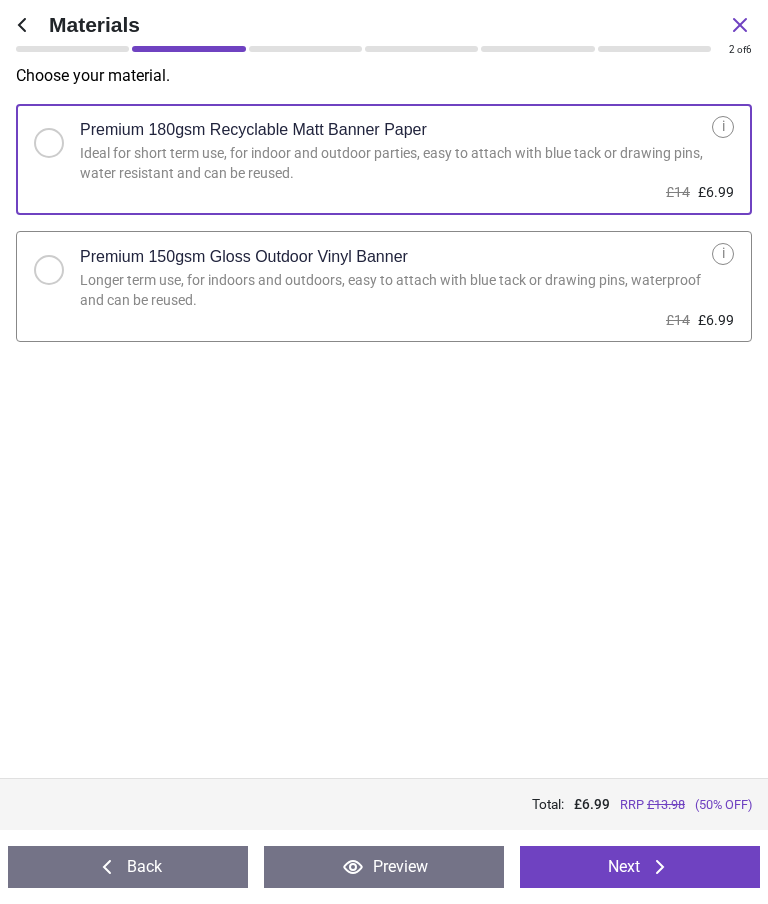 click 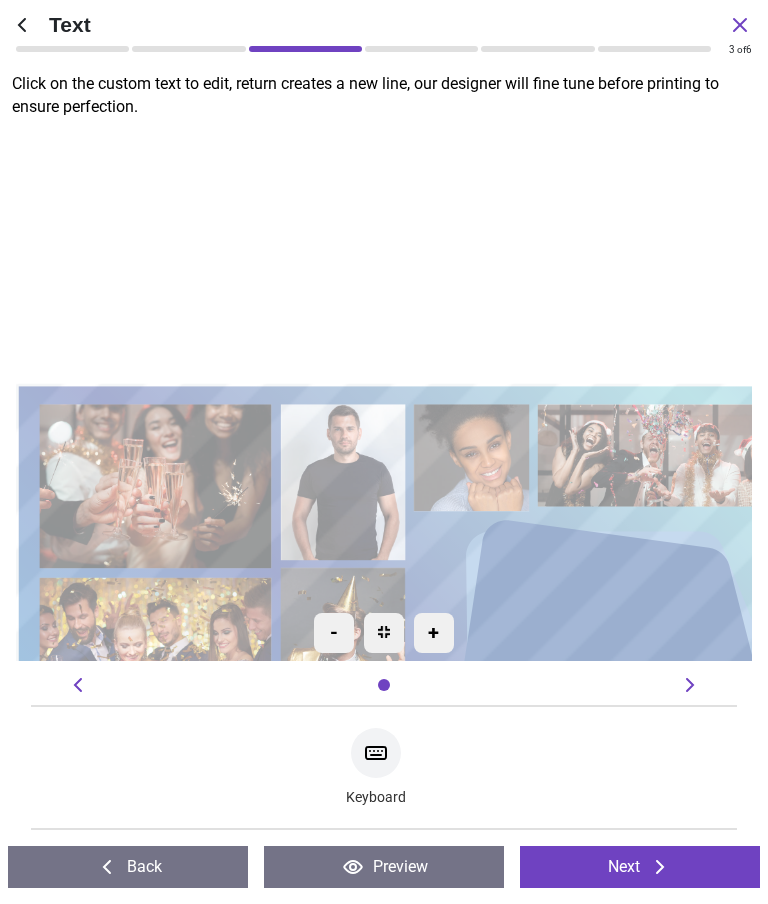 click at bounding box center [376, 753] 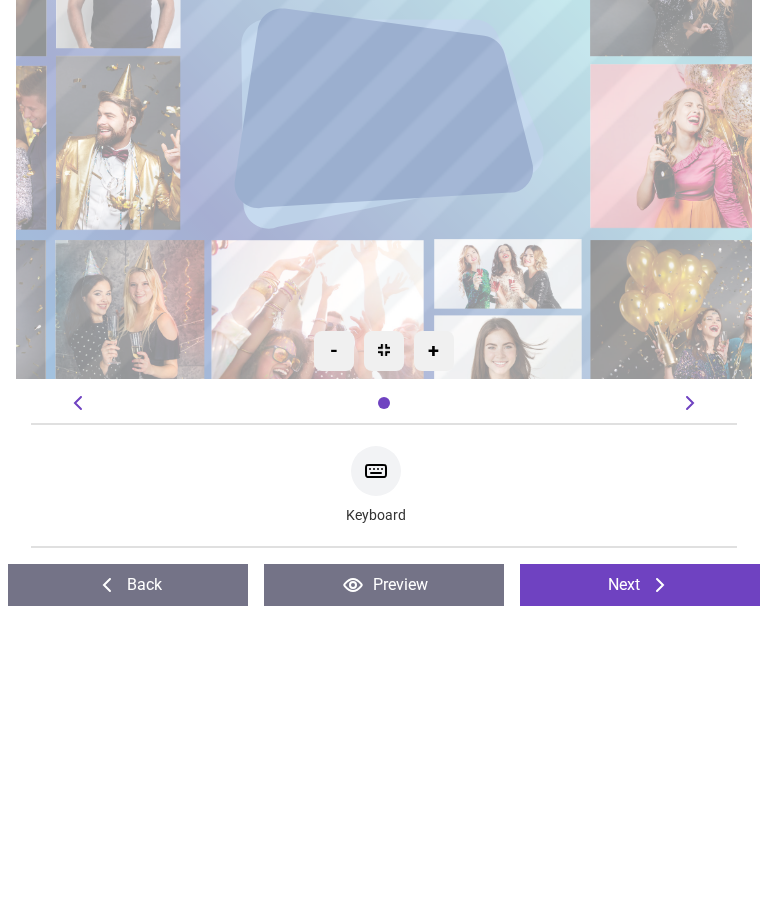 scroll, scrollTop: 1, scrollLeft: 0, axis: vertical 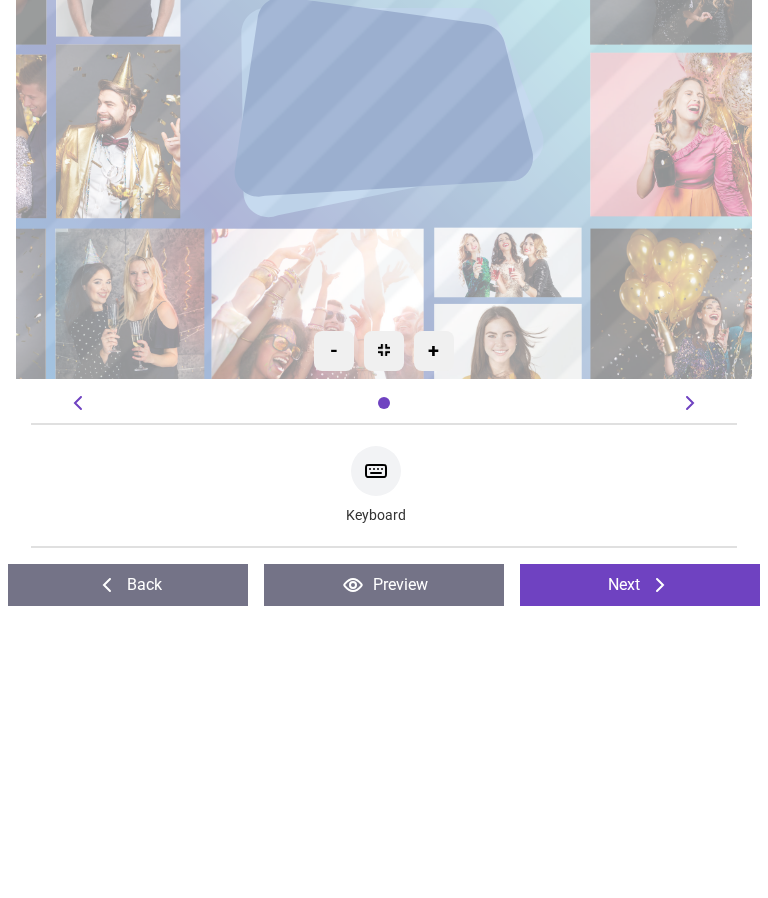 type on "****" 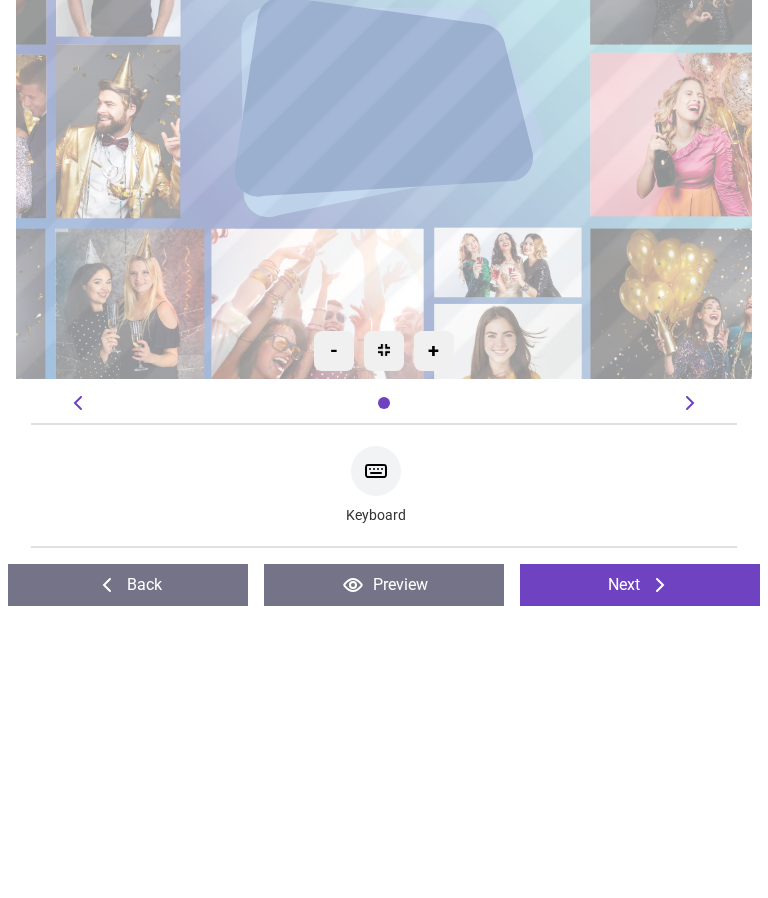 scroll, scrollTop: 0, scrollLeft: 0, axis: both 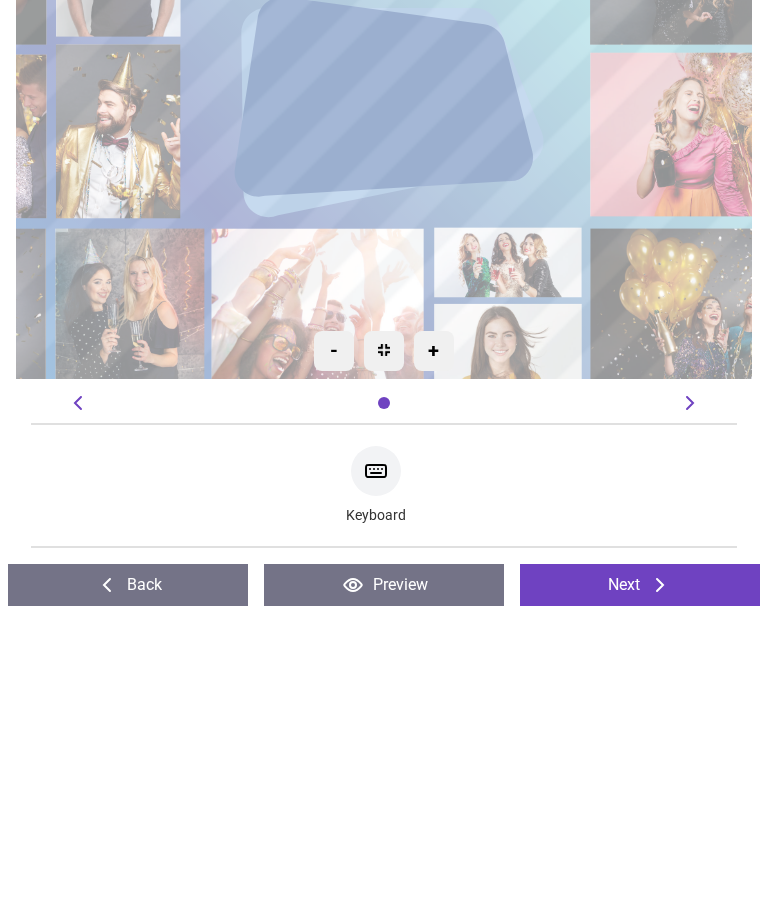 type on "**********" 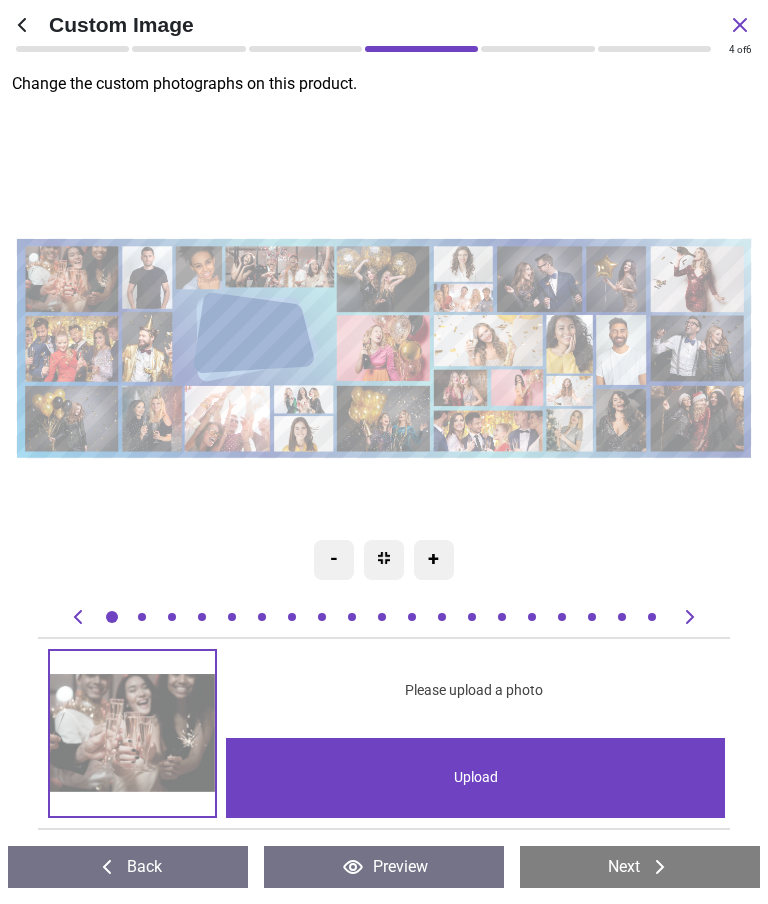 scroll, scrollTop: 0, scrollLeft: 0, axis: both 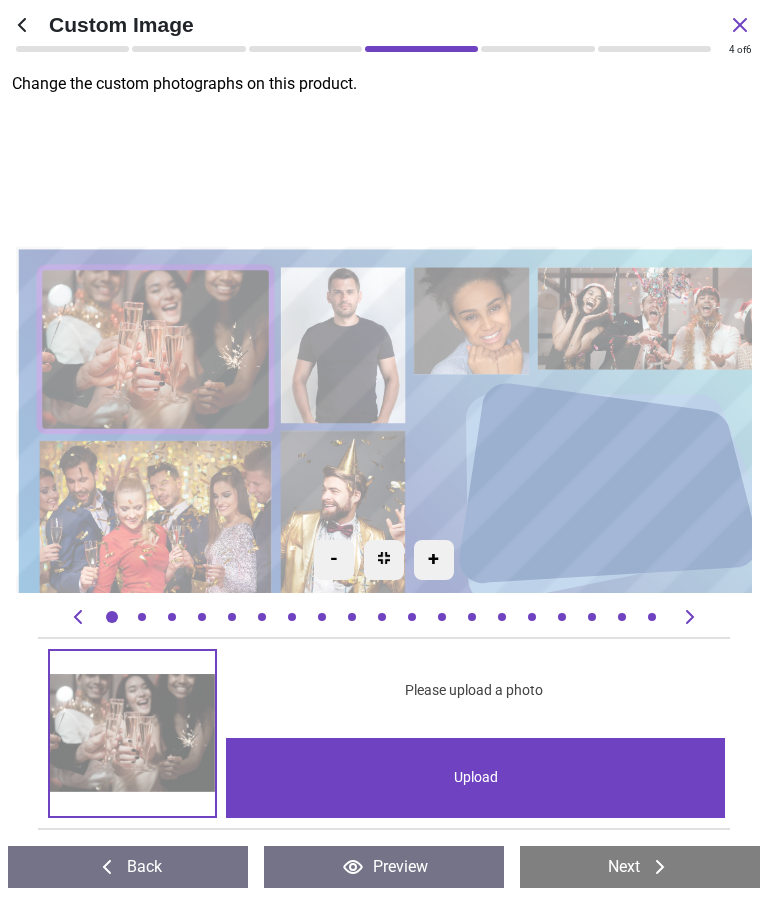 click on "Upload" at bounding box center [475, 778] 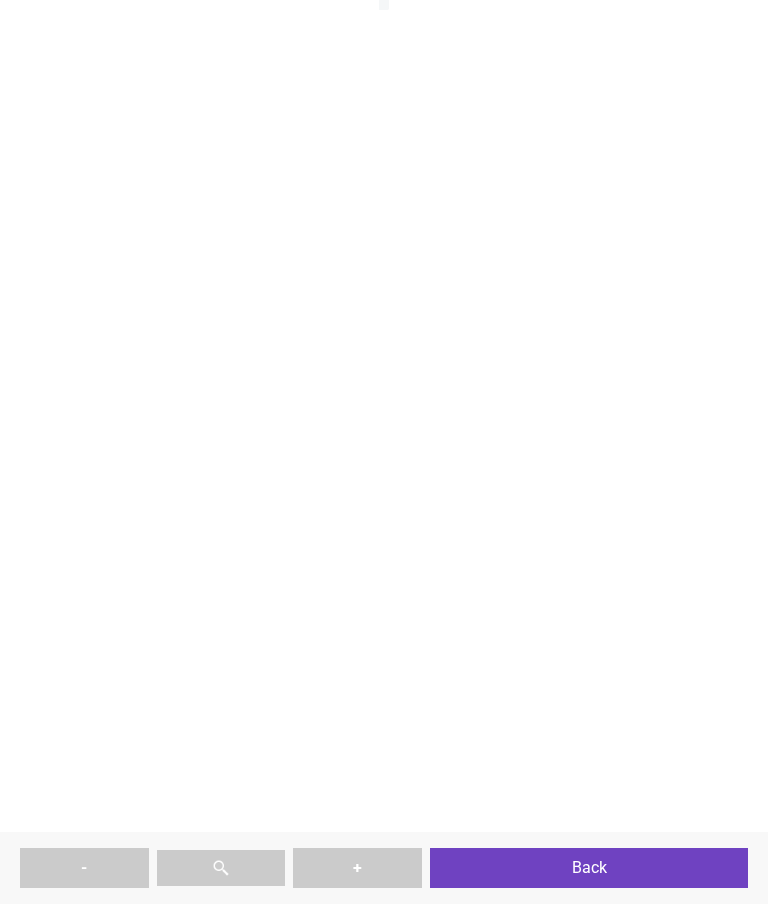 type on "**********" 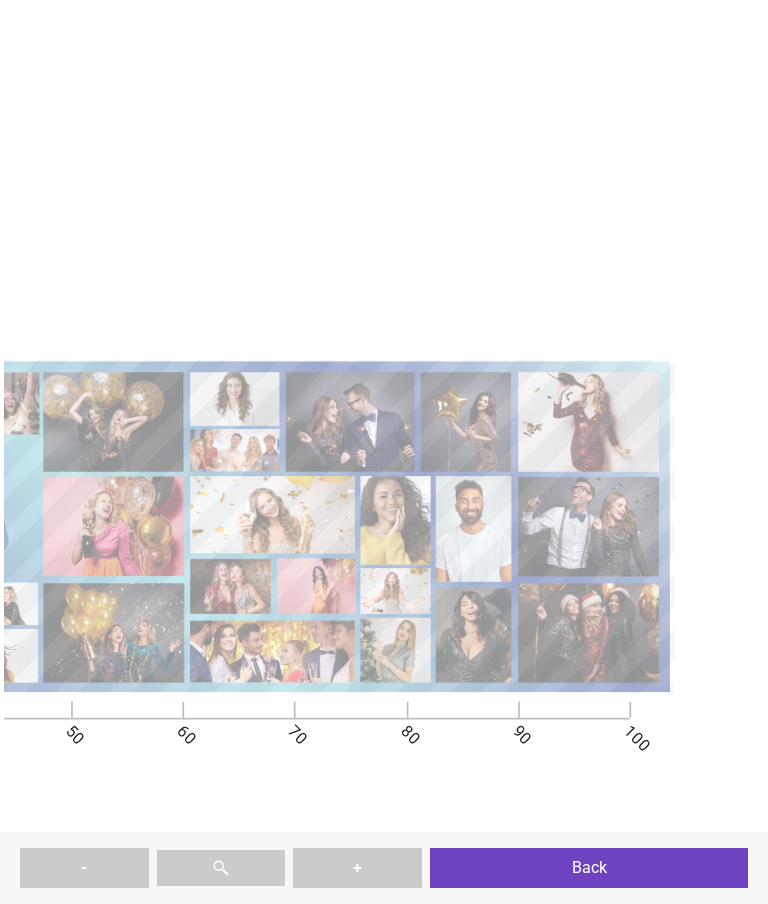 click on "Back" at bounding box center (589, 868) 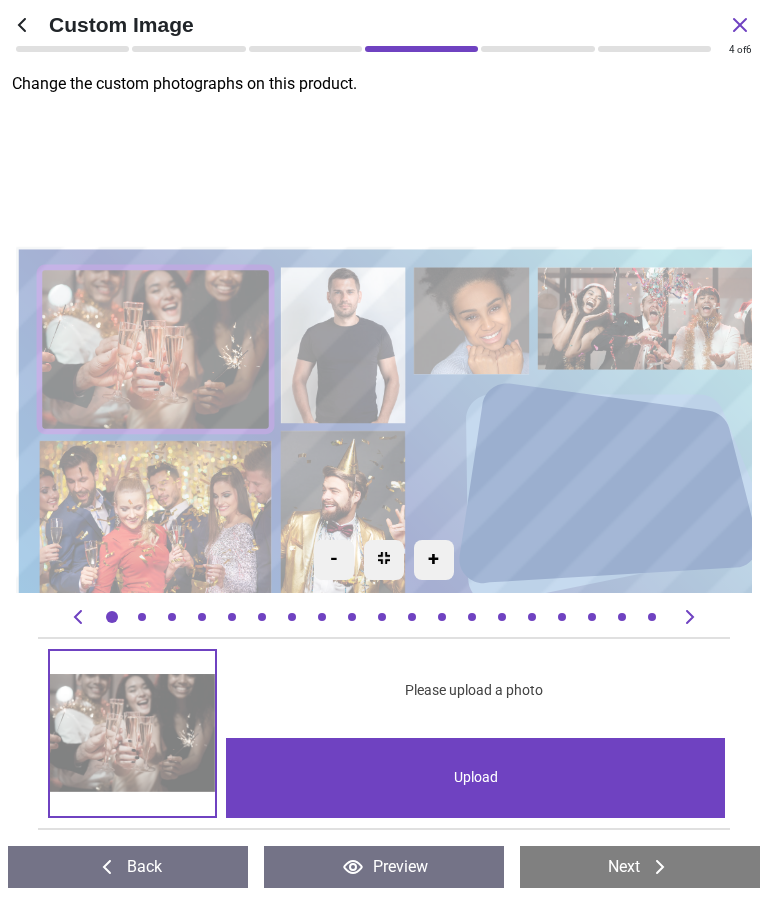 click on "Please upload a photo" at bounding box center (473, 691) 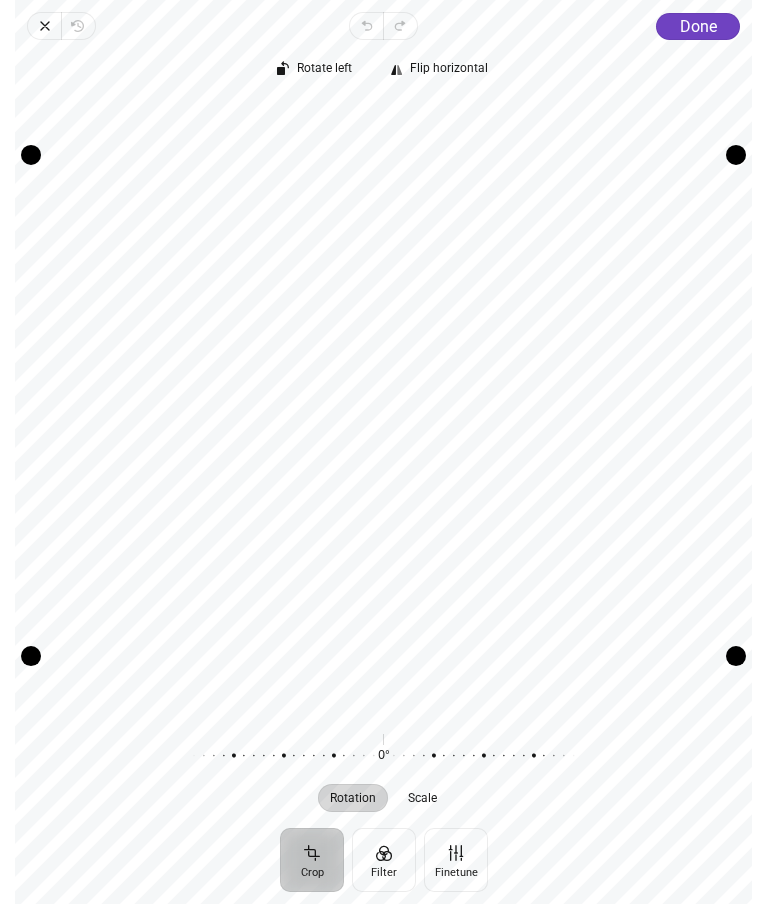 click on "Done" at bounding box center [698, 26] 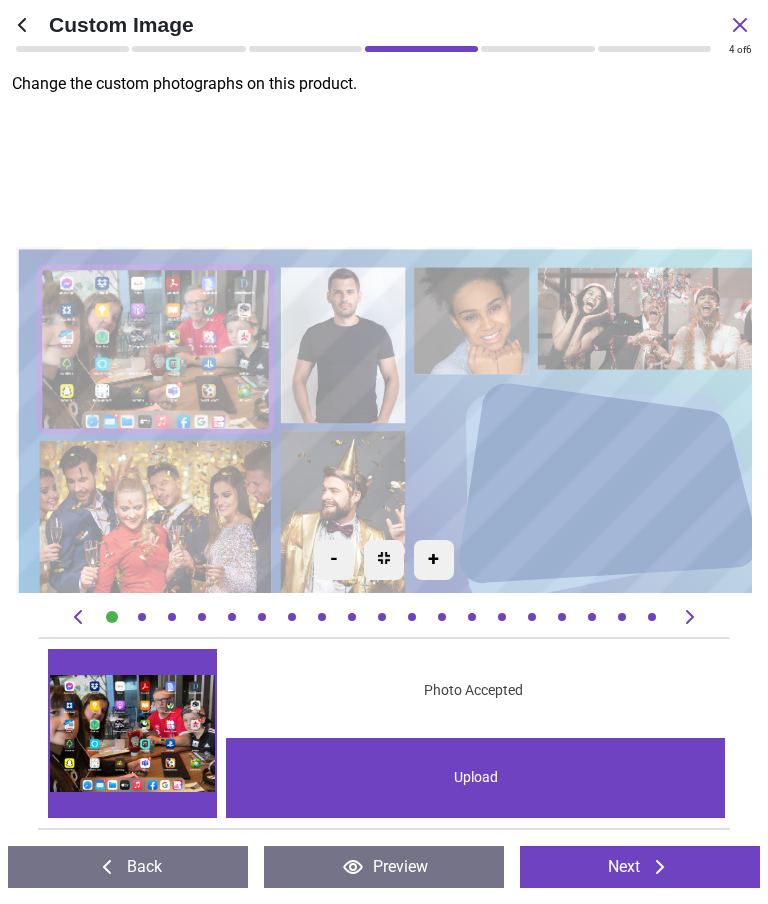 scroll, scrollTop: 0, scrollLeft: 0, axis: both 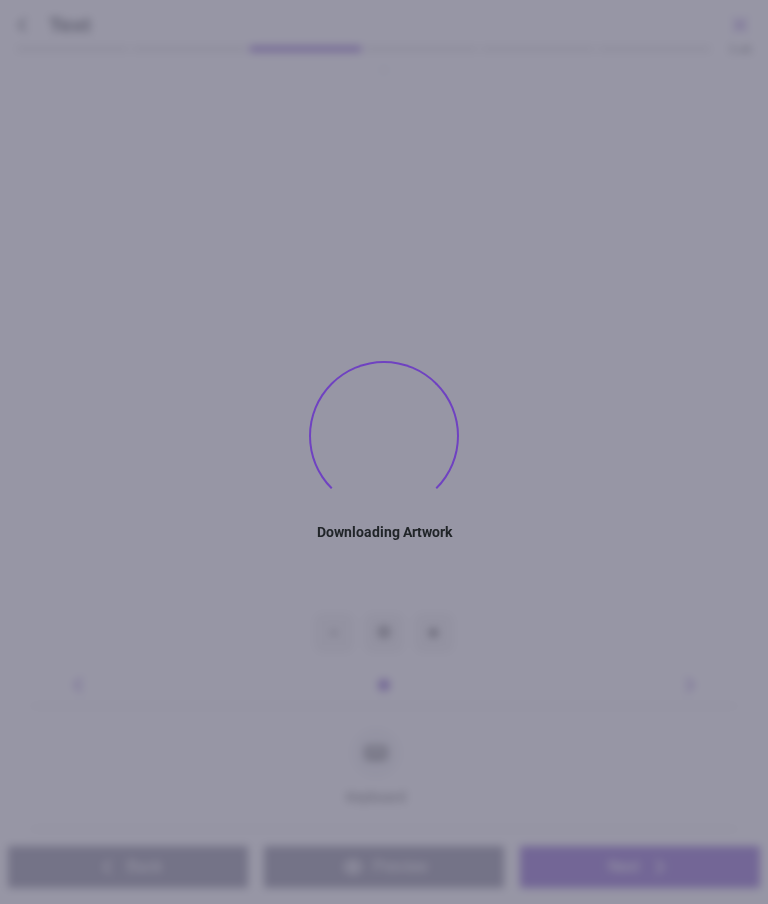 type on "**********" 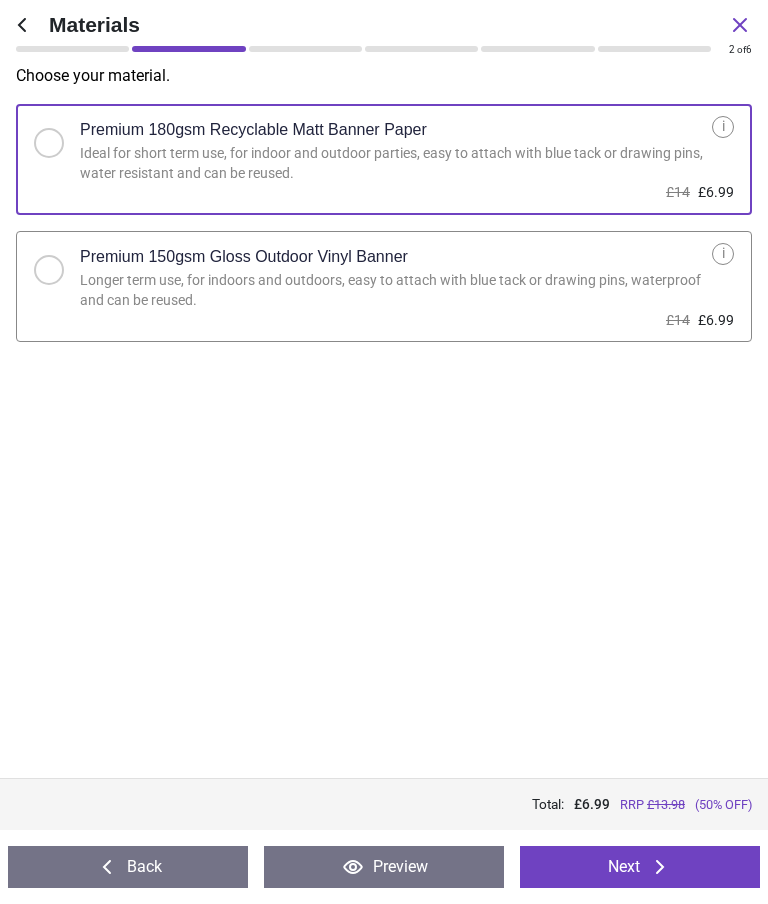 click 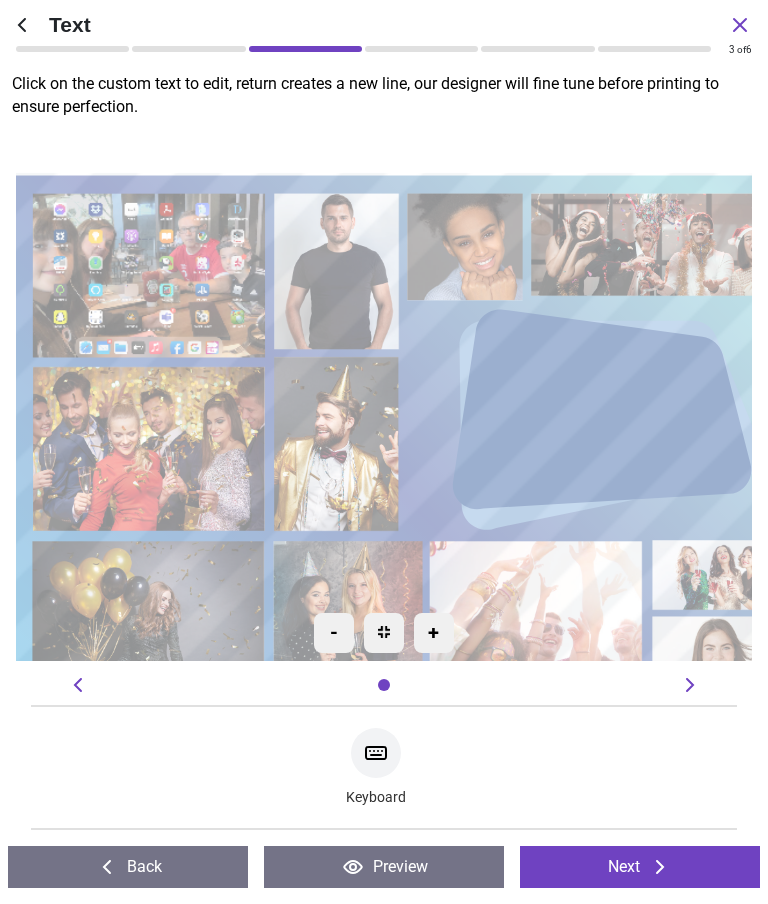 click 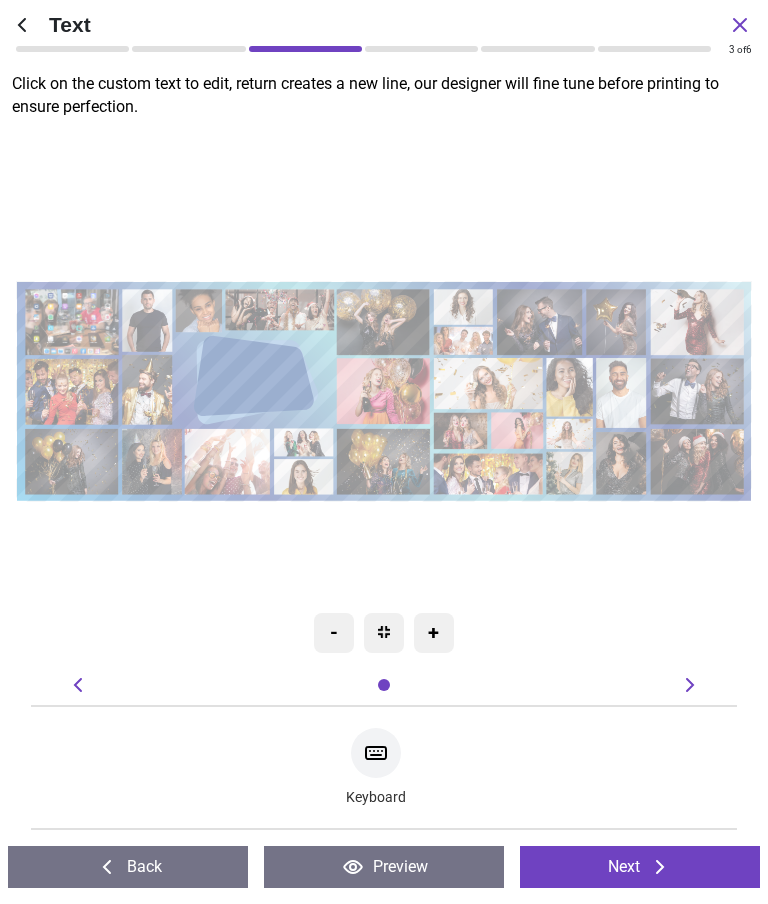 click 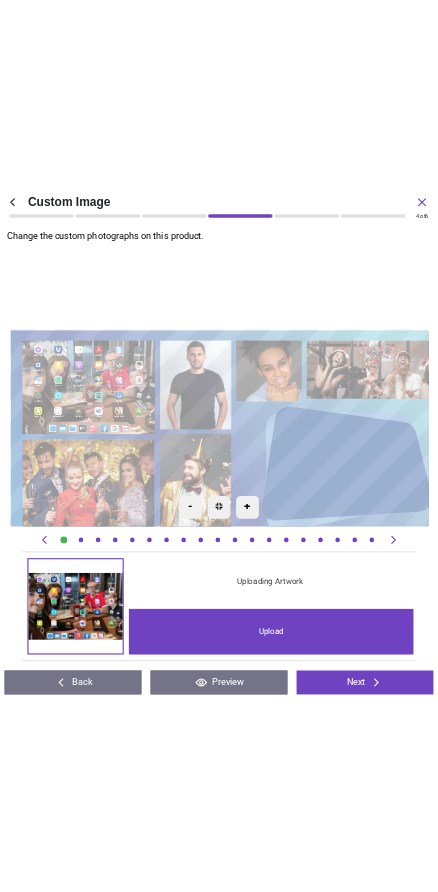 scroll, scrollTop: 0, scrollLeft: 0, axis: both 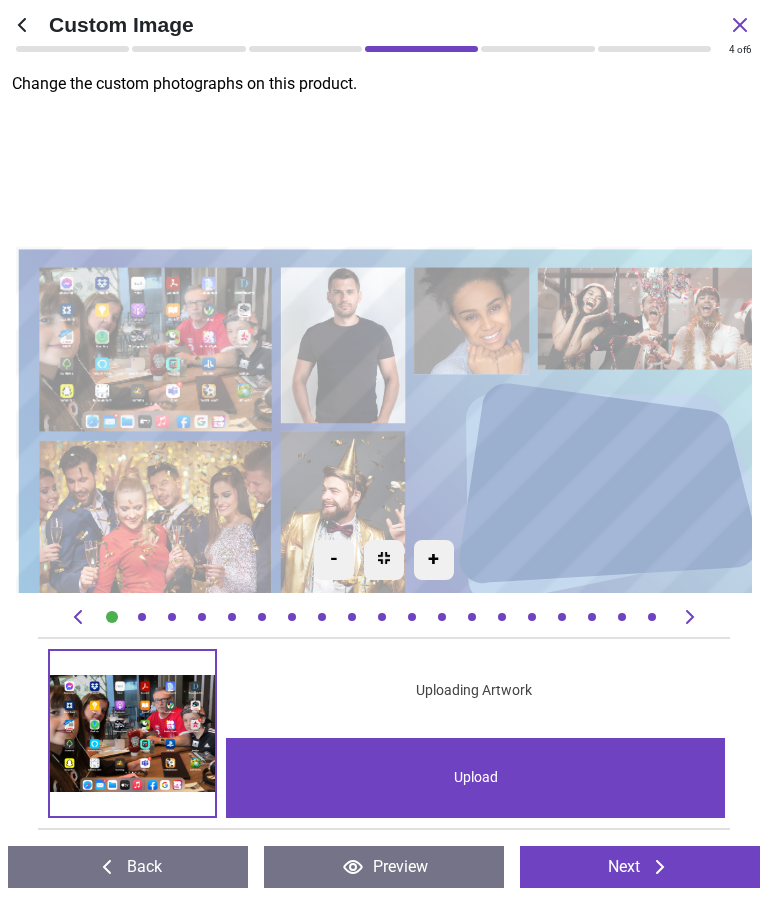 click on "Upload" at bounding box center (475, 778) 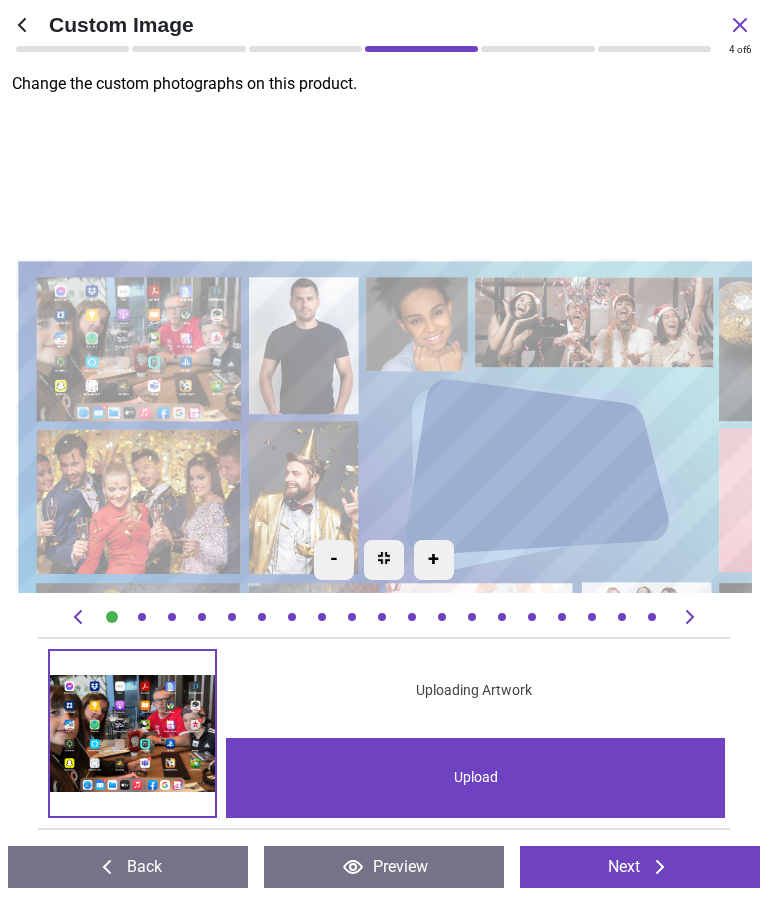 click on "-" at bounding box center [334, 560] 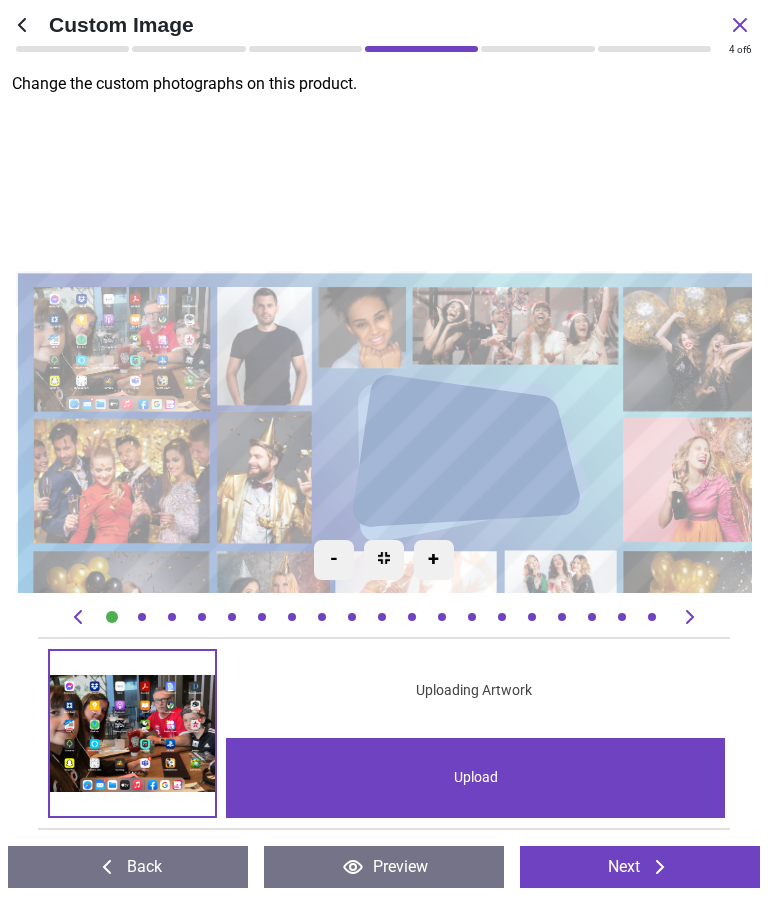 click on "-" at bounding box center (334, 560) 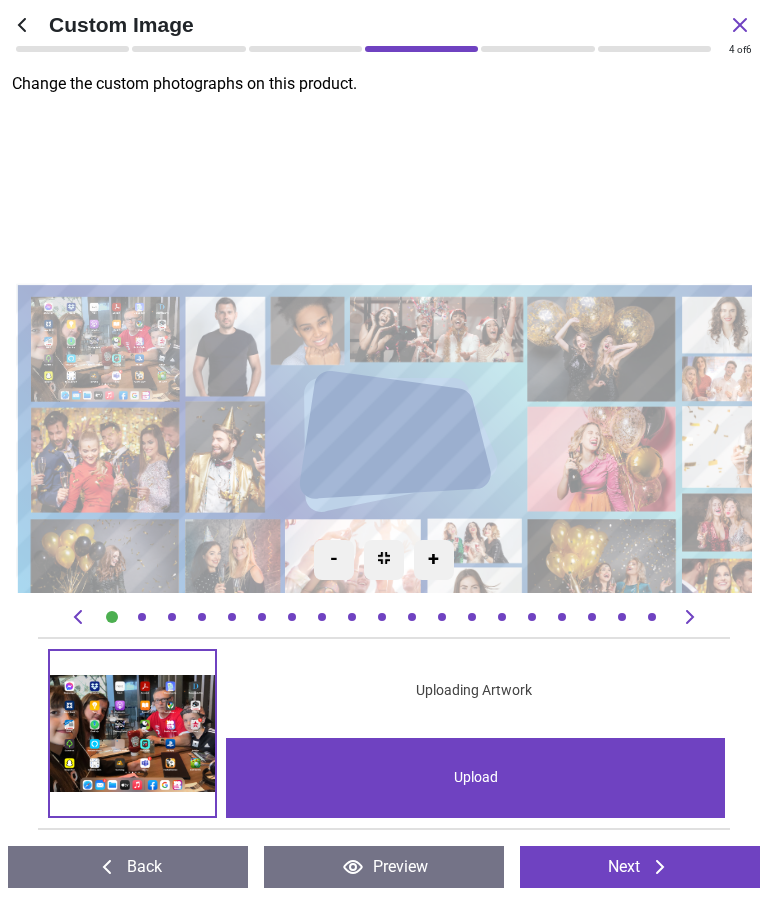 click on ".cls-1 {
fill: #1c4c99;
}
.cls-2 {
fill: #72a3d7;
}
.cls-3 {
fill: url(#linear-gradient);
}
Created with Snap" at bounding box center [605, 459] 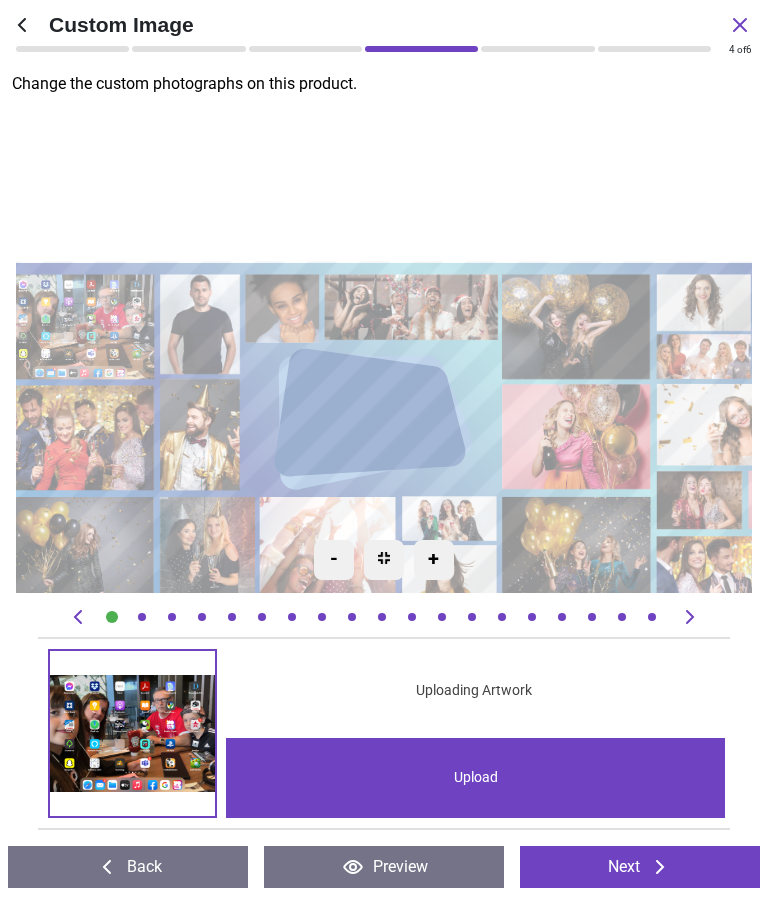 click on ".cls-1 {
fill: #1c4c99;
}
.cls-2 {
fill: #72a3d7;
}
.cls-3 {
fill: url(#linear-gradient);
}
Created with Snap" at bounding box center [580, 436] 